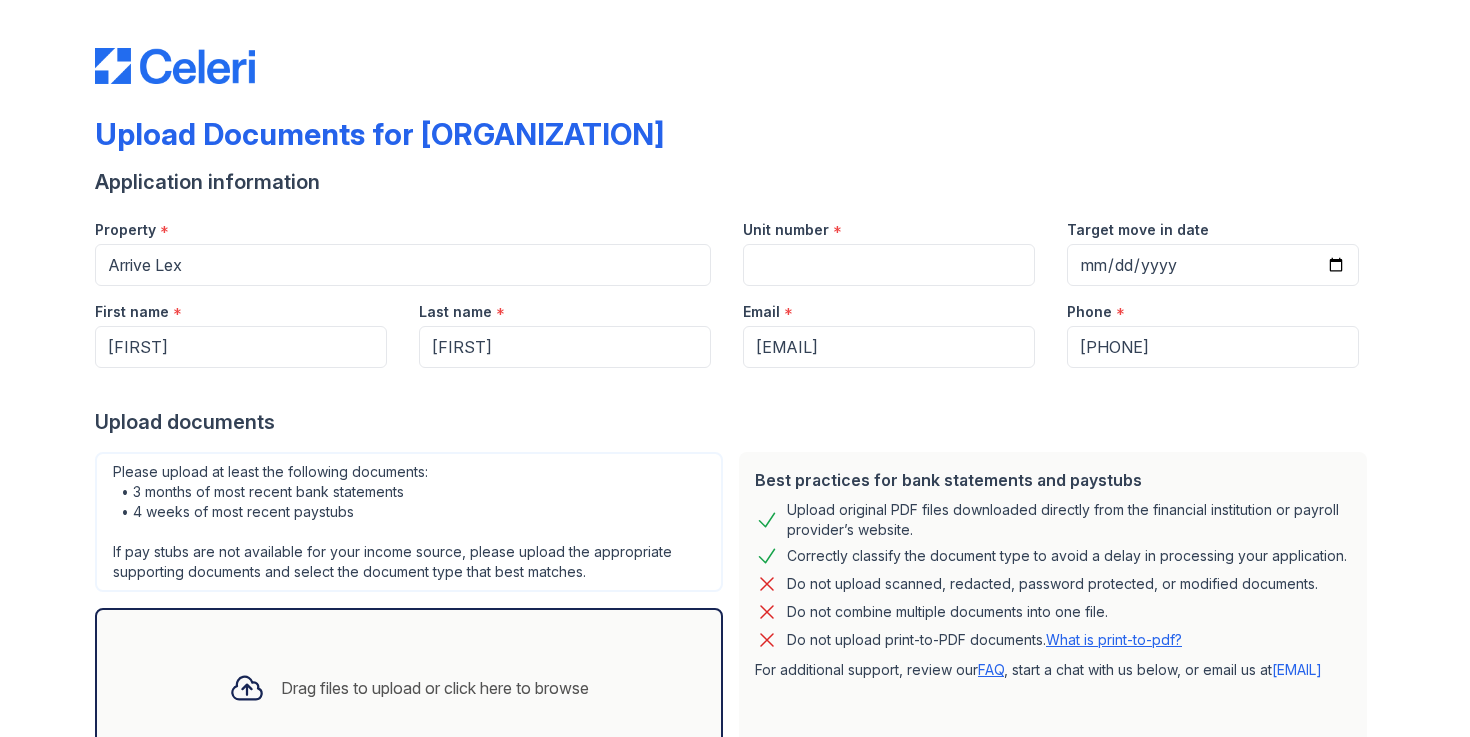 scroll, scrollTop: 0, scrollLeft: 0, axis: both 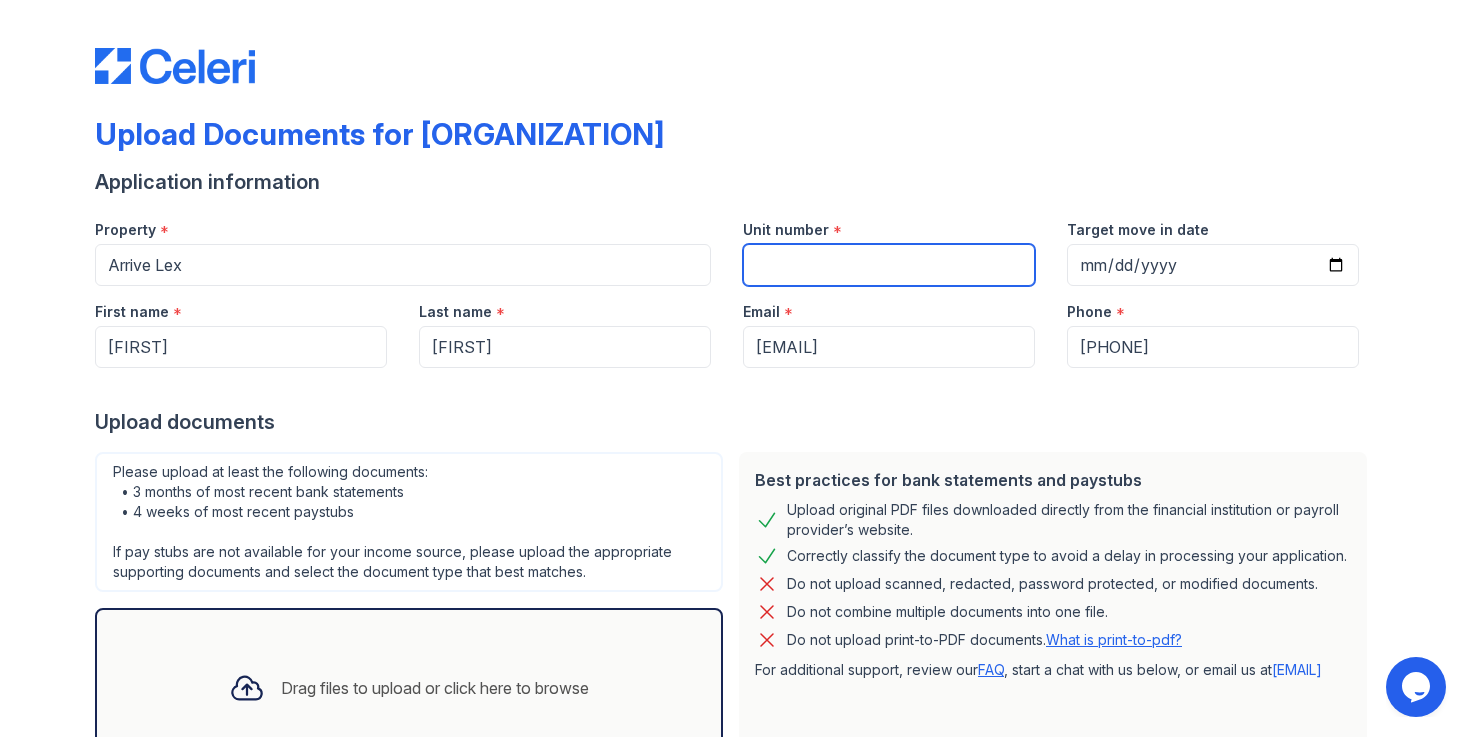 click on "Unit number" at bounding box center (889, 265) 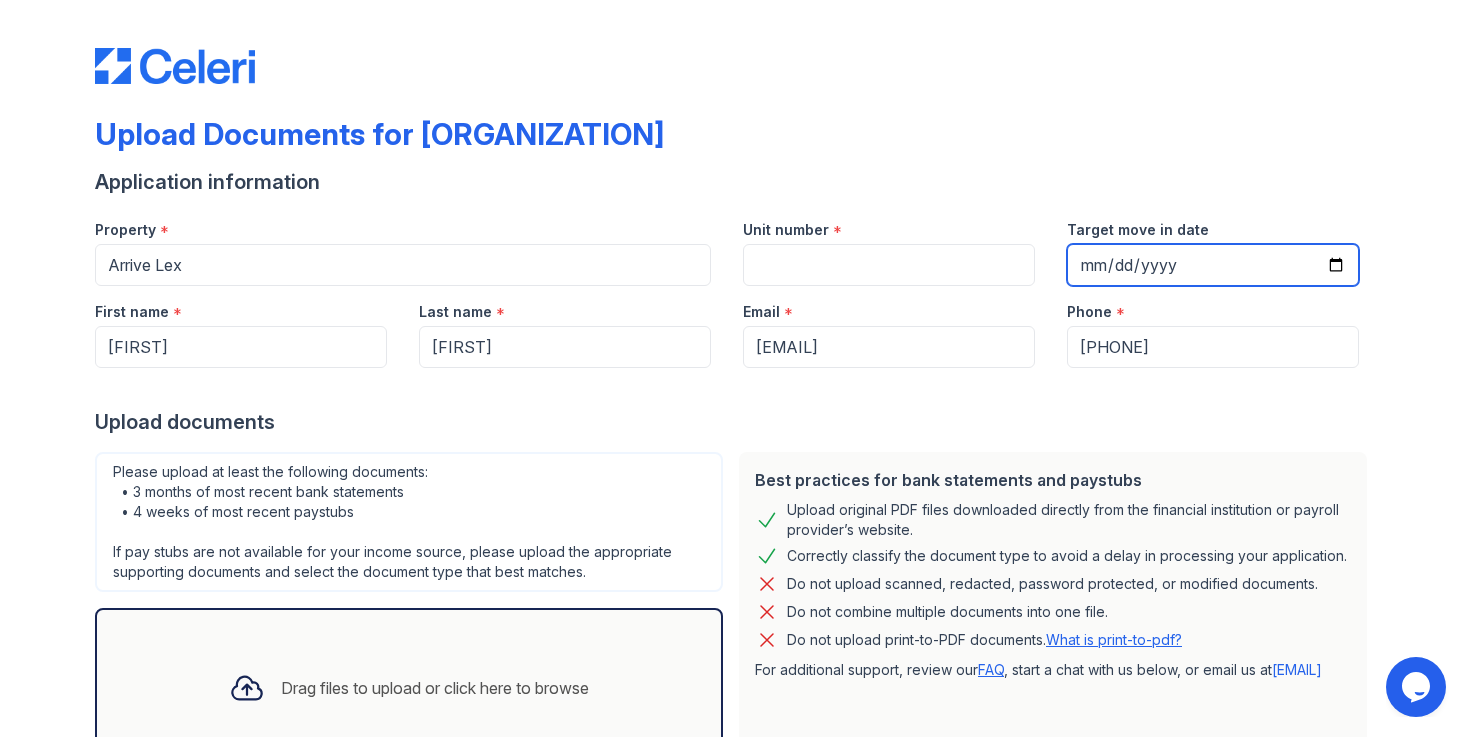 click on "Target move in date" at bounding box center [1213, 265] 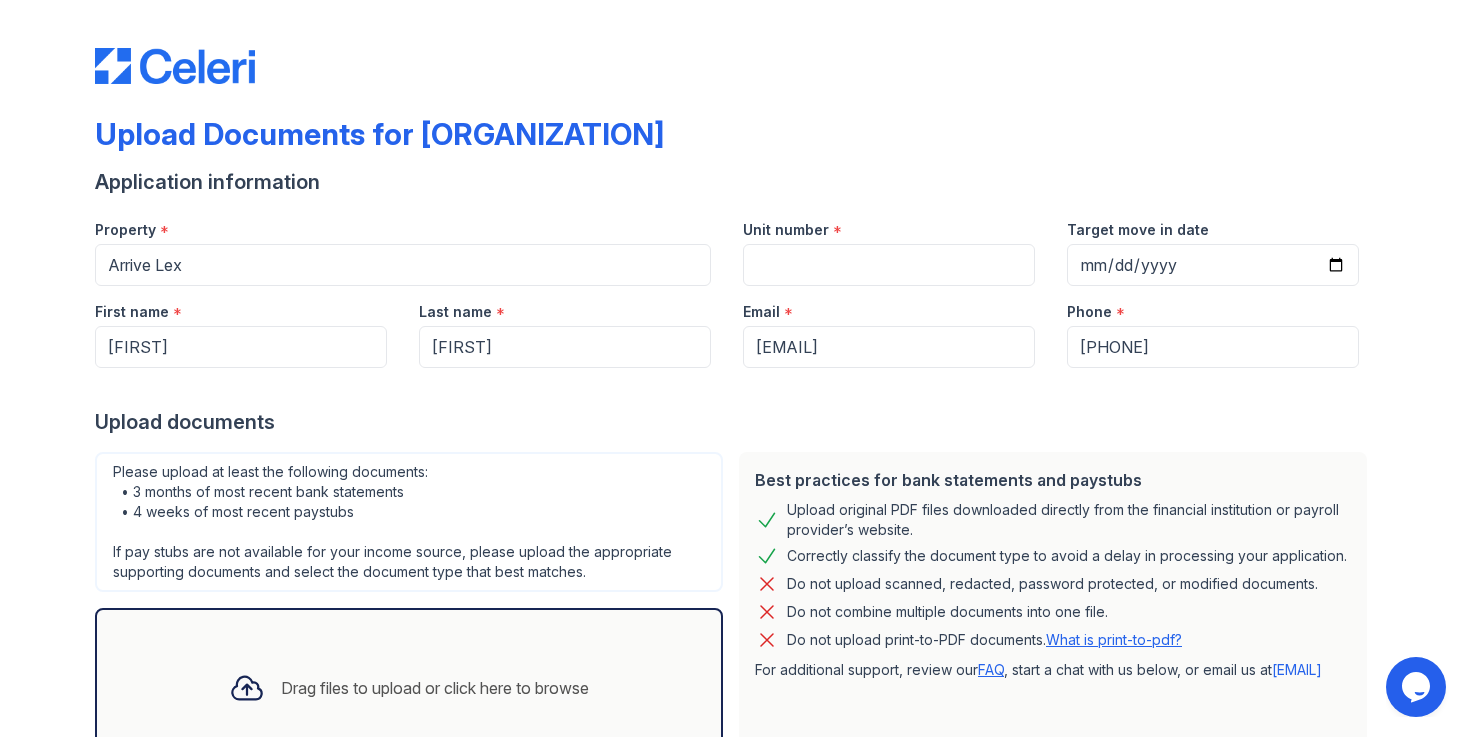 click on "Application information" at bounding box center (735, 182) 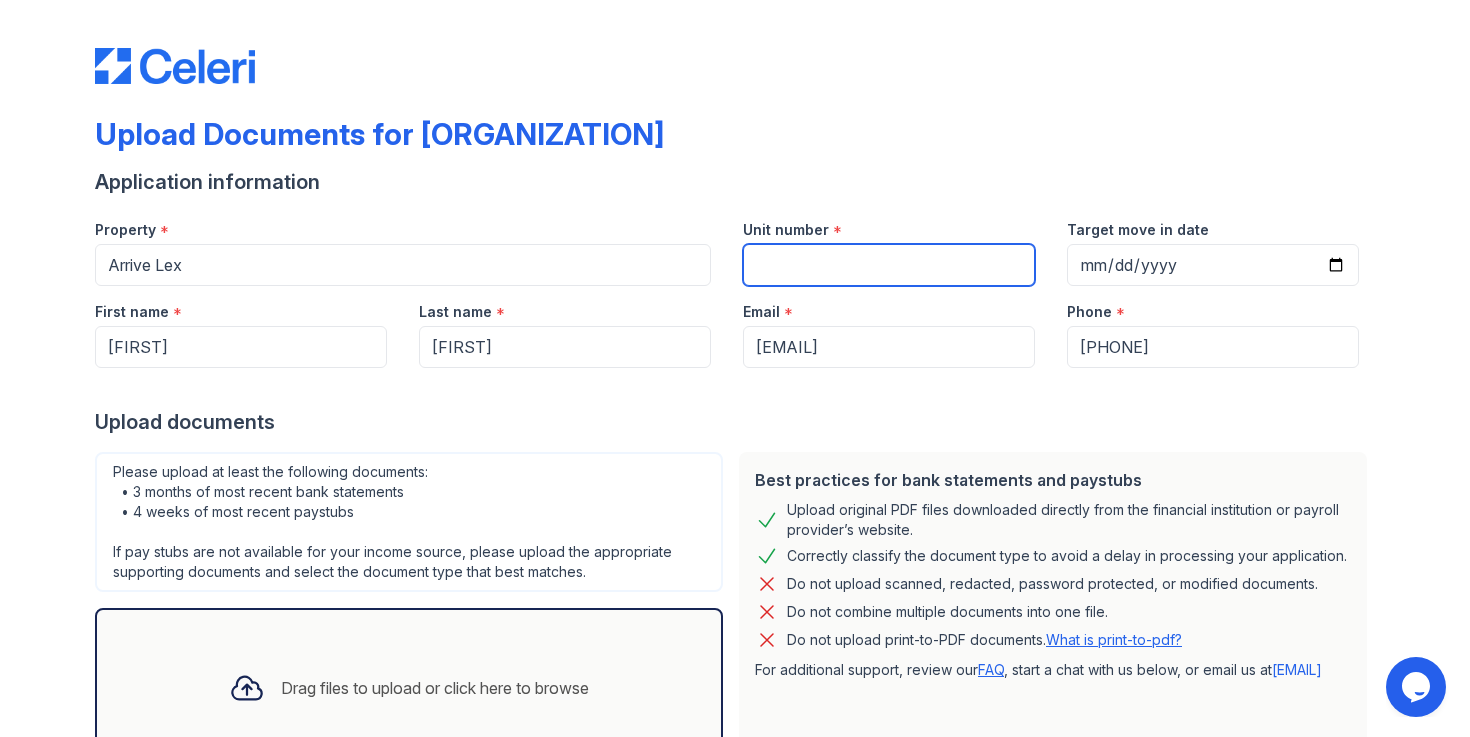 click on "Unit number" at bounding box center [889, 265] 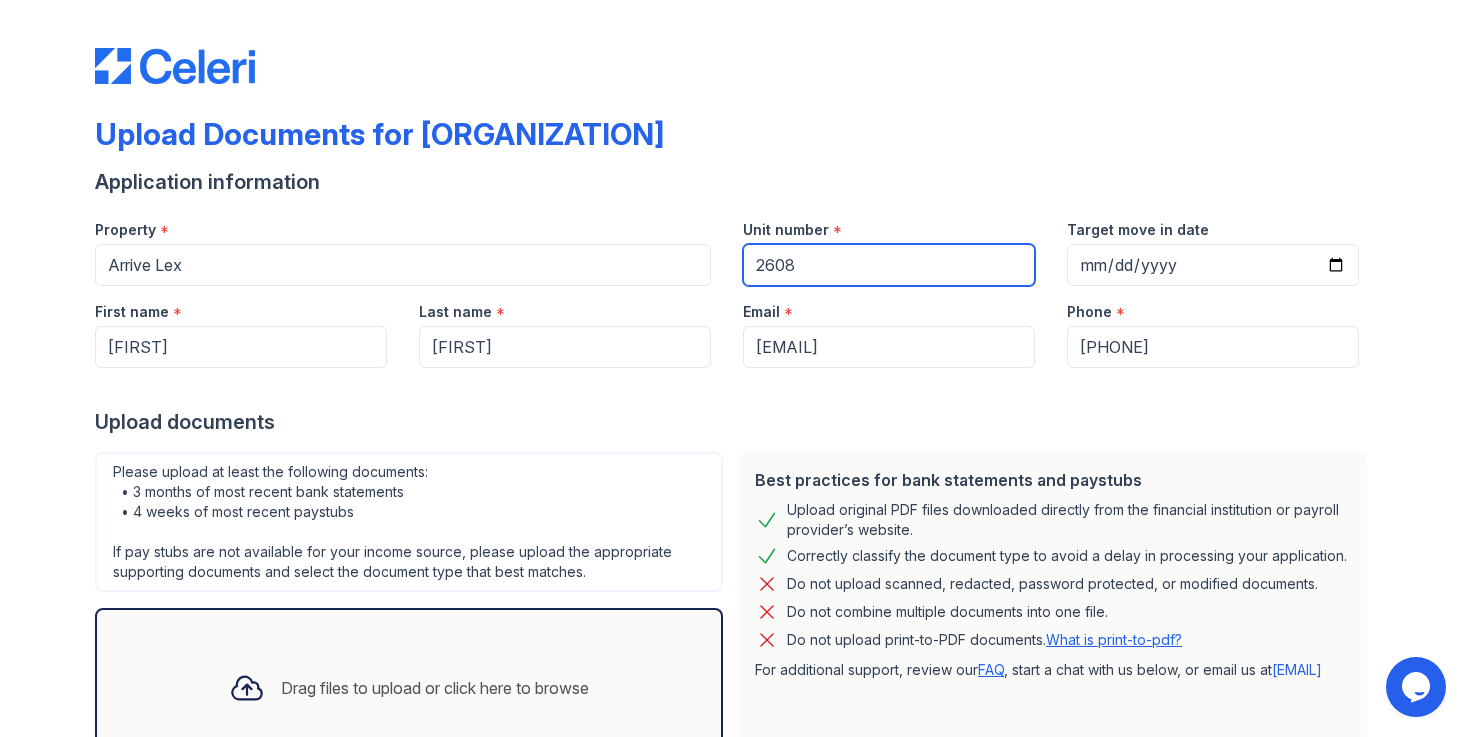 type on "2608" 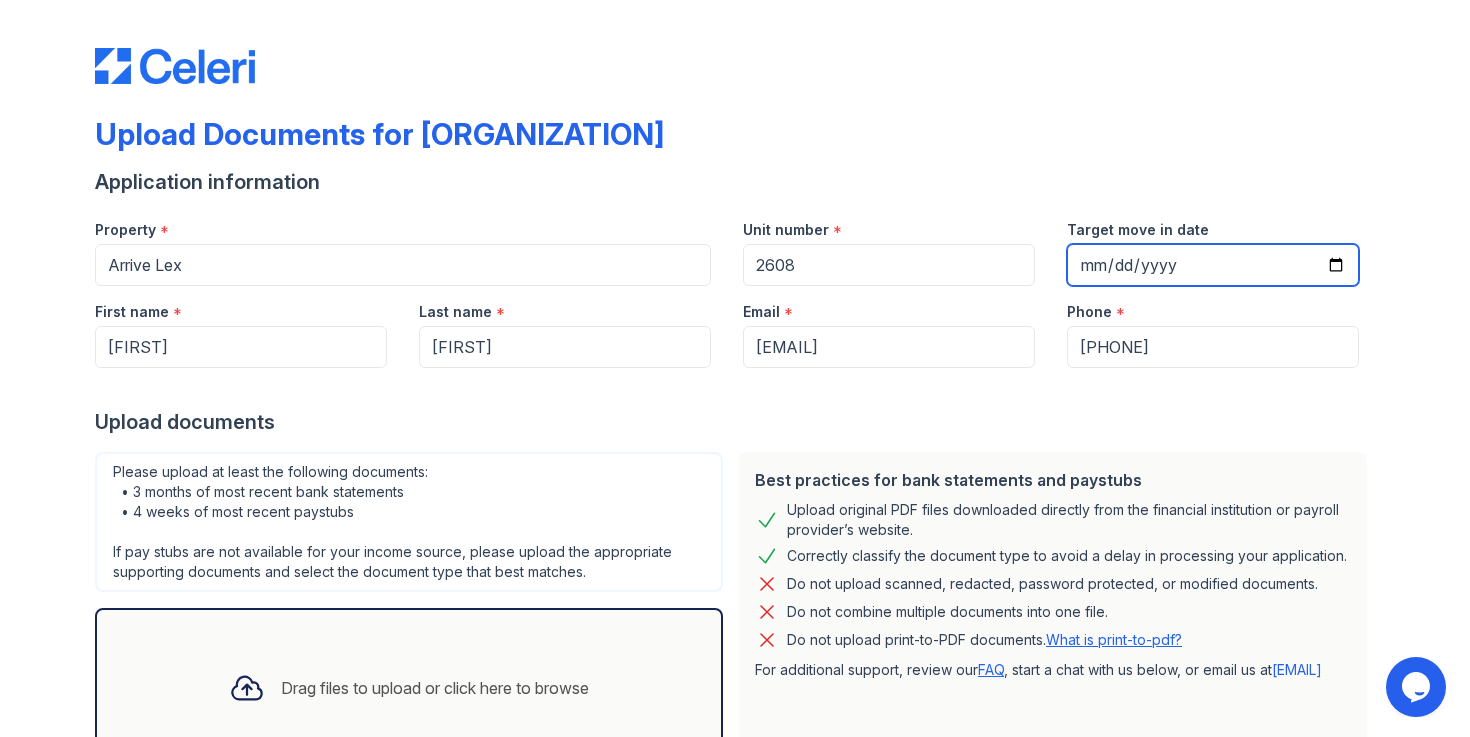 click on "Target move in date" at bounding box center [1213, 265] 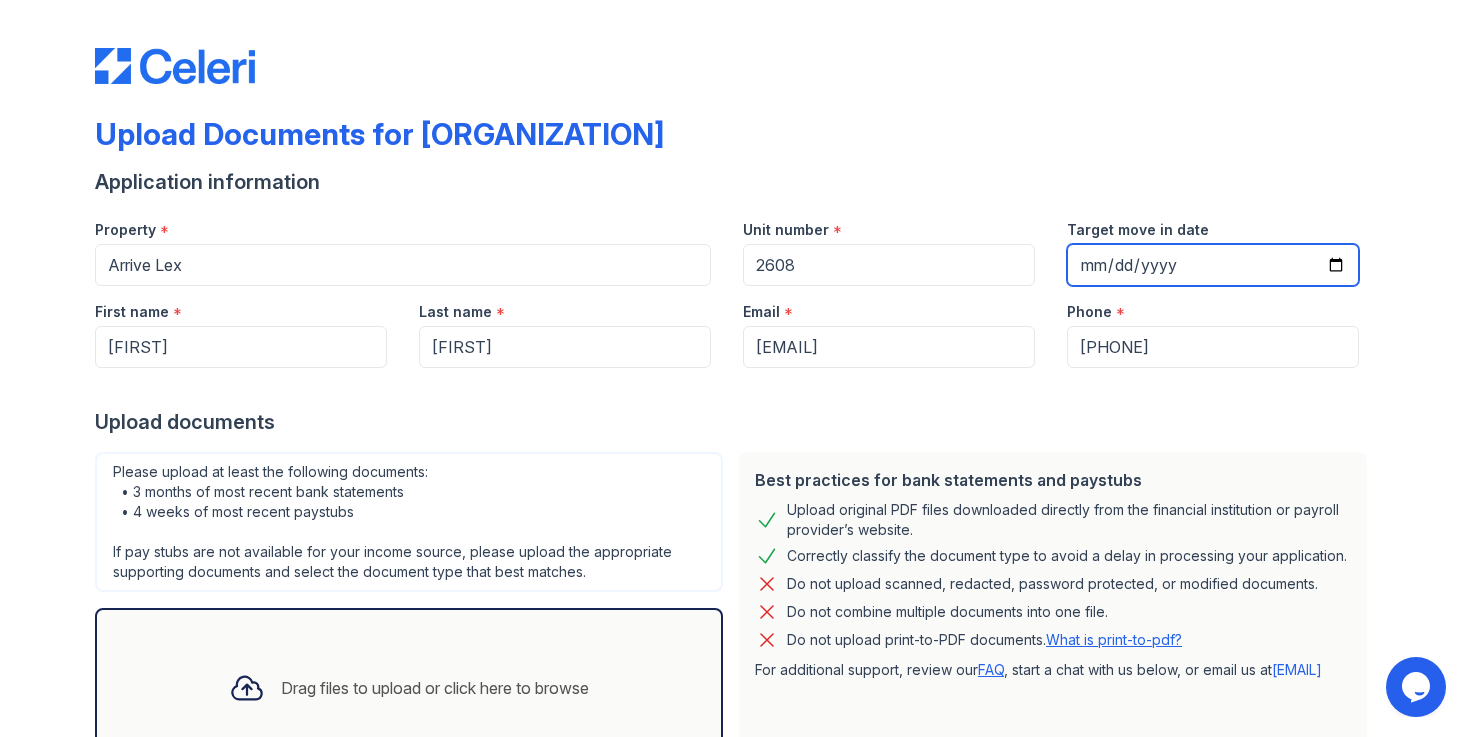 type on "[DATE]" 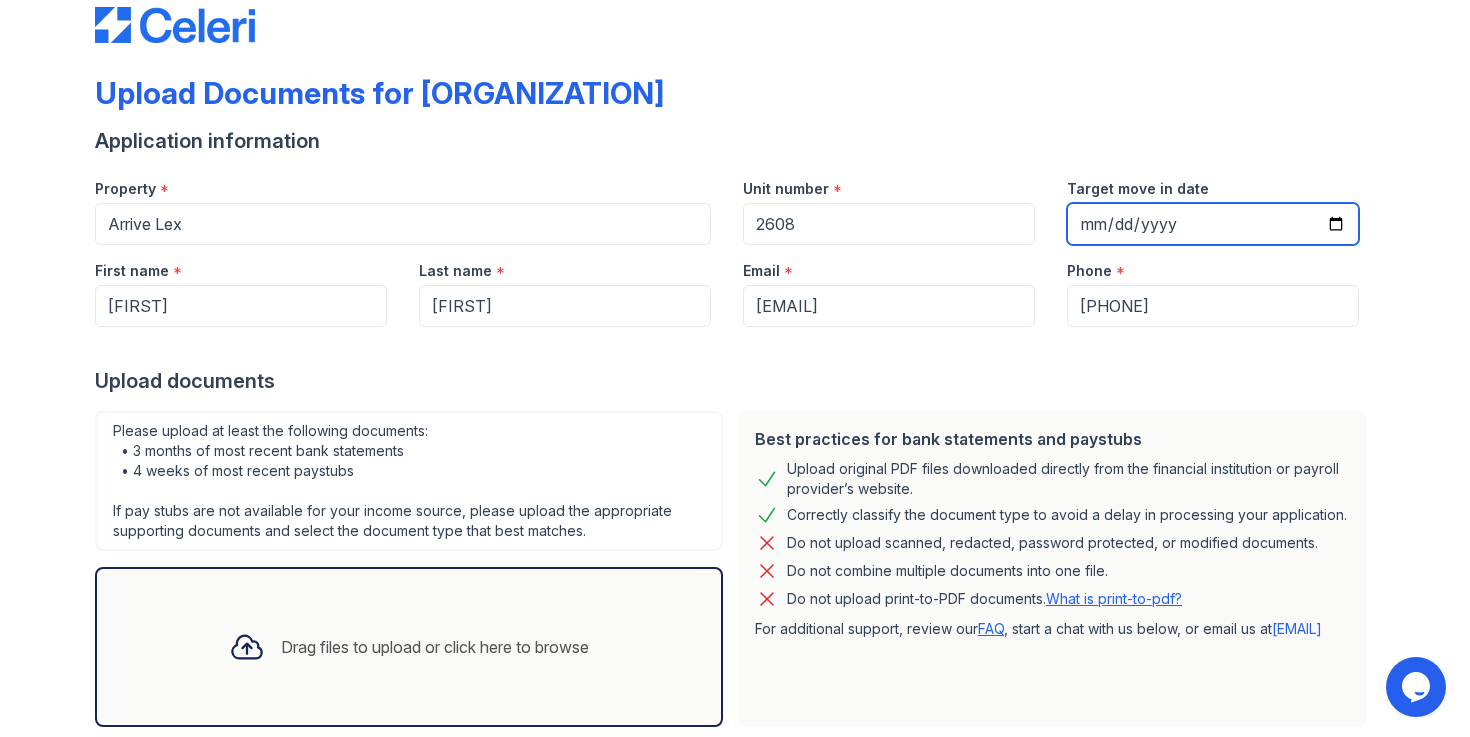 scroll, scrollTop: 48, scrollLeft: 0, axis: vertical 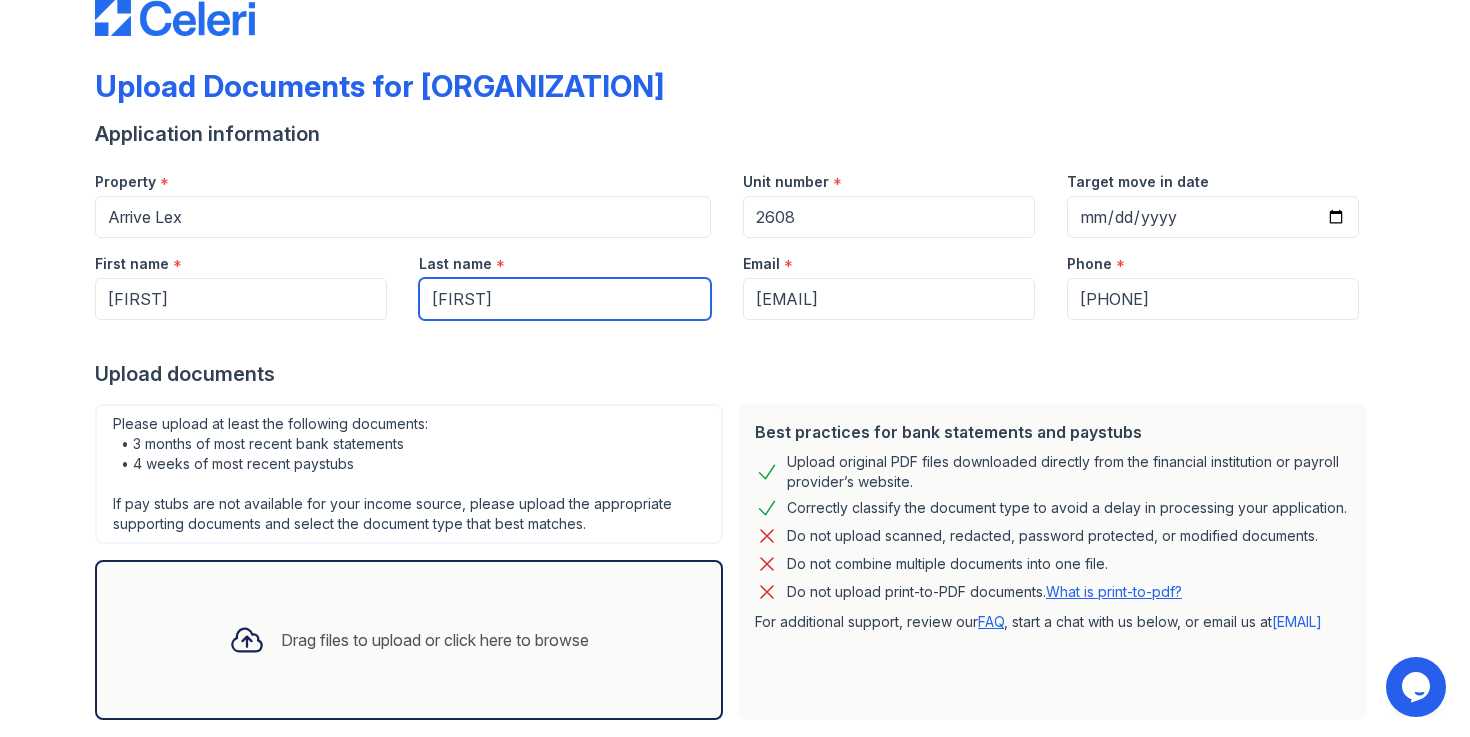 click on "[FIRST]" at bounding box center [565, 299] 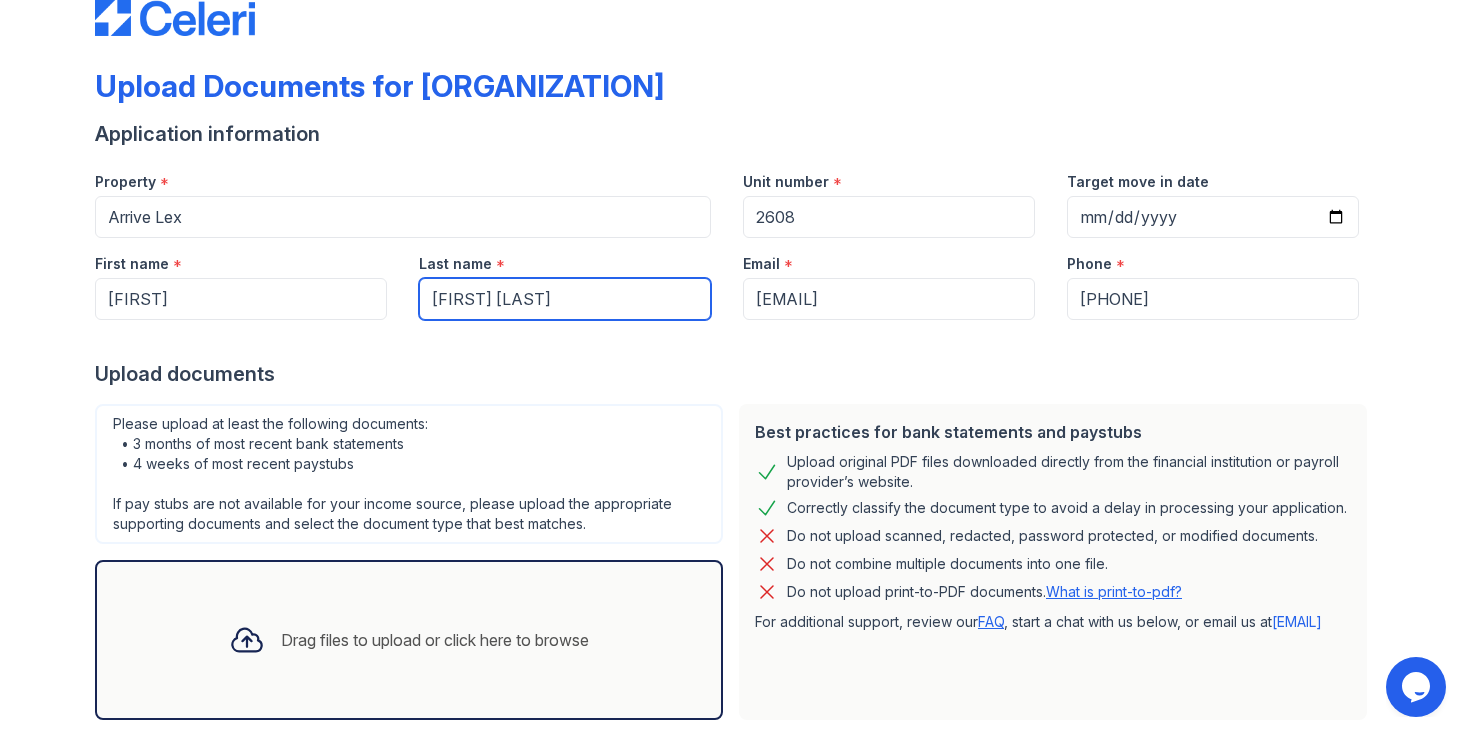 scroll, scrollTop: 155, scrollLeft: 0, axis: vertical 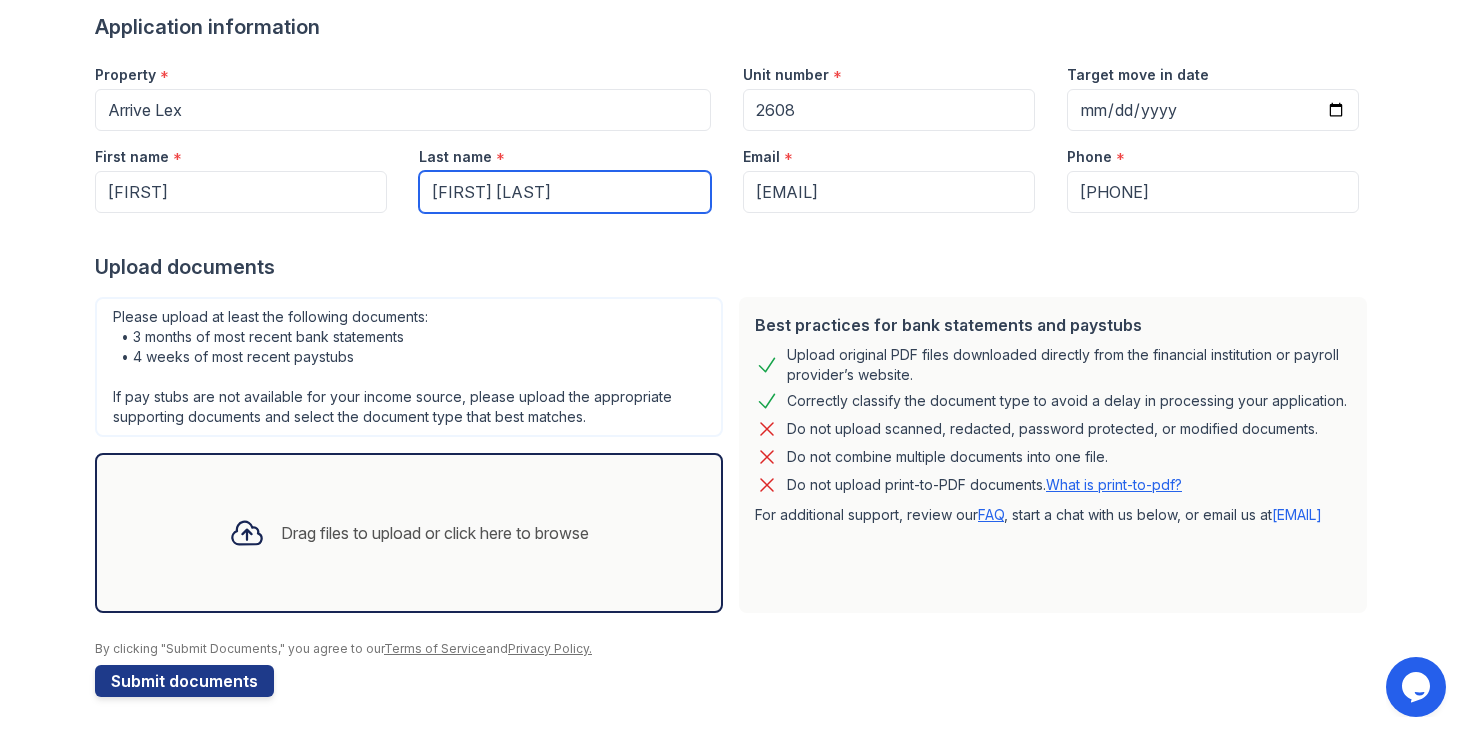 type on "[FIRST] [LAST]" 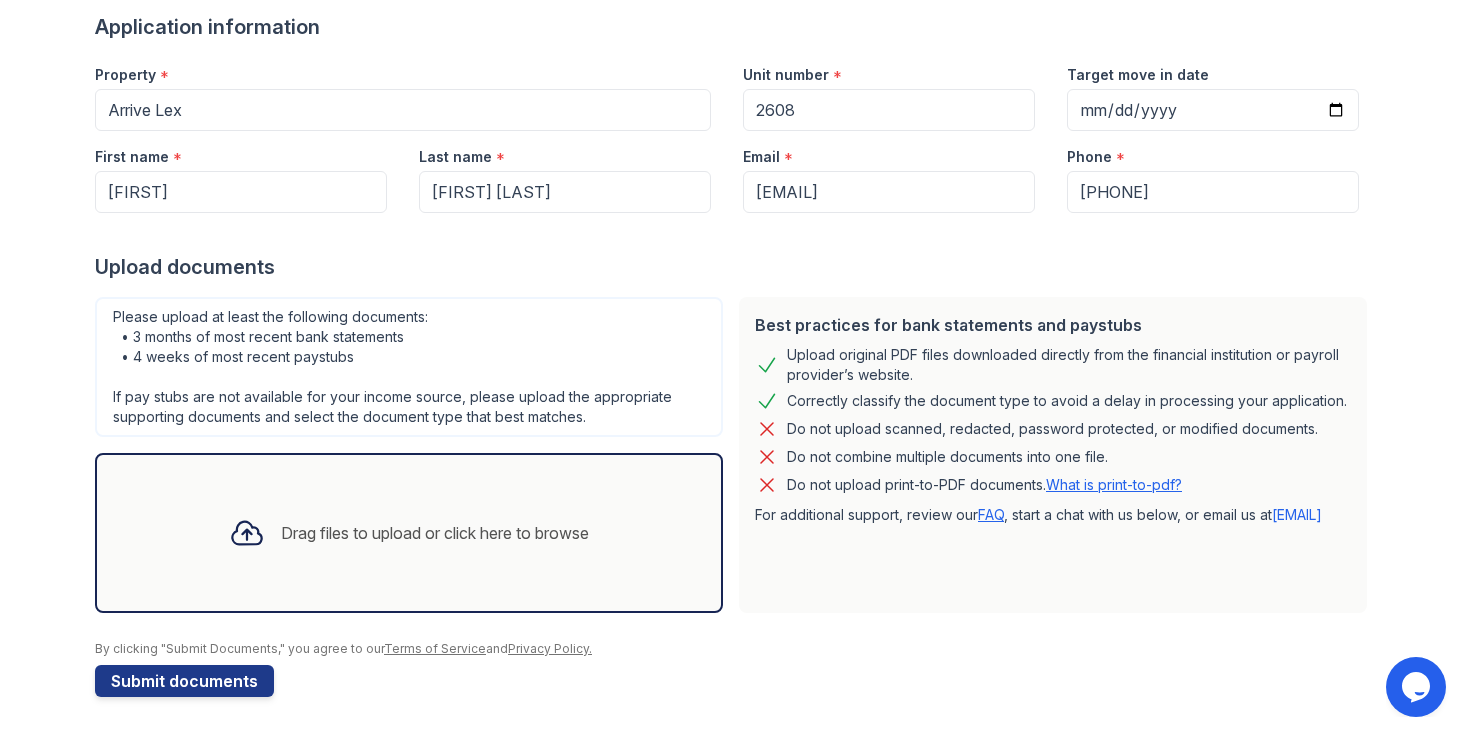 click on "Please upload at least the following documents:
• 3 months of most recent bank statements
• 4 weeks of most recent paystubs
If pay stubs are not available for your income source, please upload the appropriate supporting documents and select the document type that best matches." at bounding box center (409, 367) 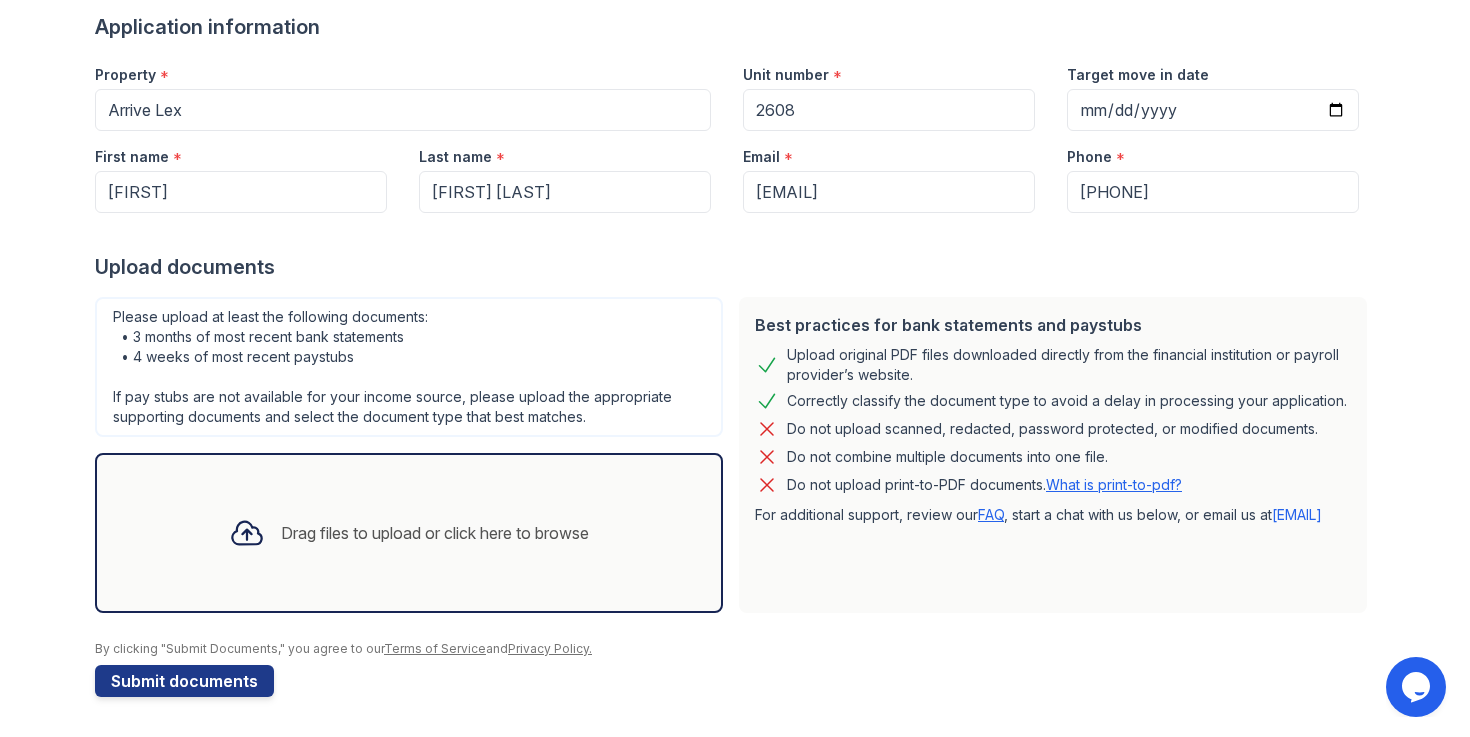 click on "Best practices for bank statements and paystubs
Upload original PDF files downloaded directly from the financial institution or payroll provider’s website.
Correctly classify the document type to avoid a delay in processing your application.
Do not upload scanned, redacted, password protected, or modified documents.
Do not combine multiple documents into one file.
Do not upload print-to-PDF documents.
What is print-to-pdf?
For additional support, review our
FAQ ,
start a chat with us below, or email us at
support@getceleri.com" at bounding box center [1053, 455] 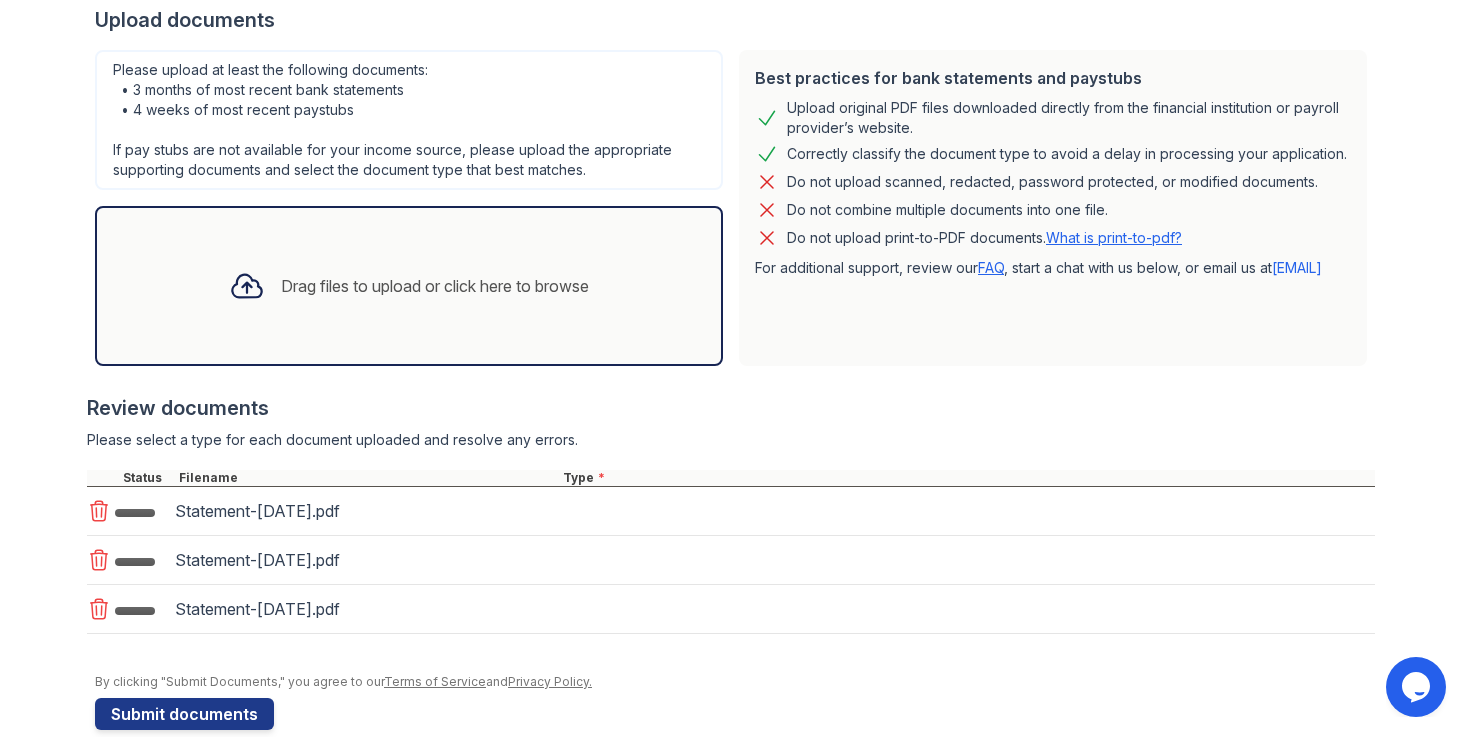 scroll, scrollTop: 409, scrollLeft: 0, axis: vertical 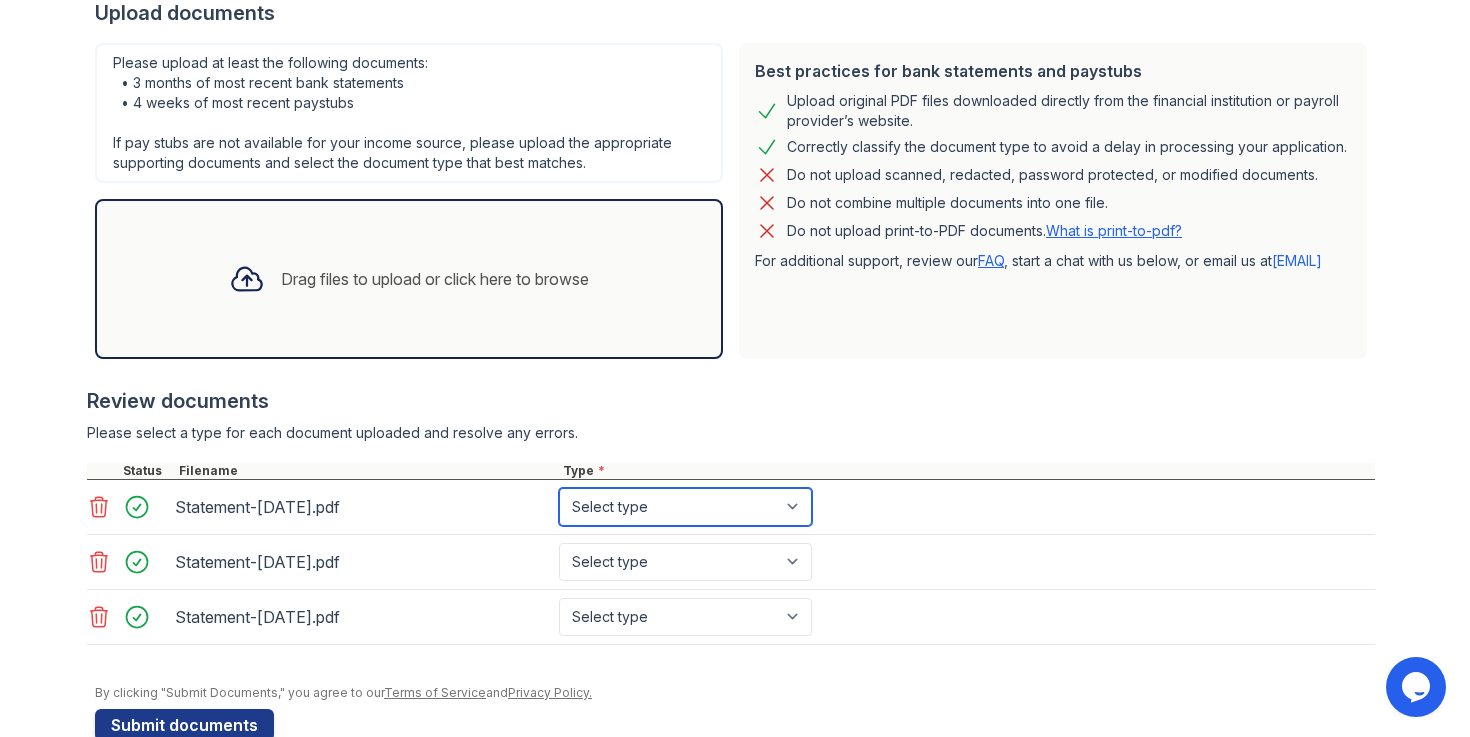 click on "Select type
Paystub
Bank Statement
Offer Letter
Tax Documents
Benefit Award Letter
Investment Account Statement
Other" at bounding box center (685, 507) 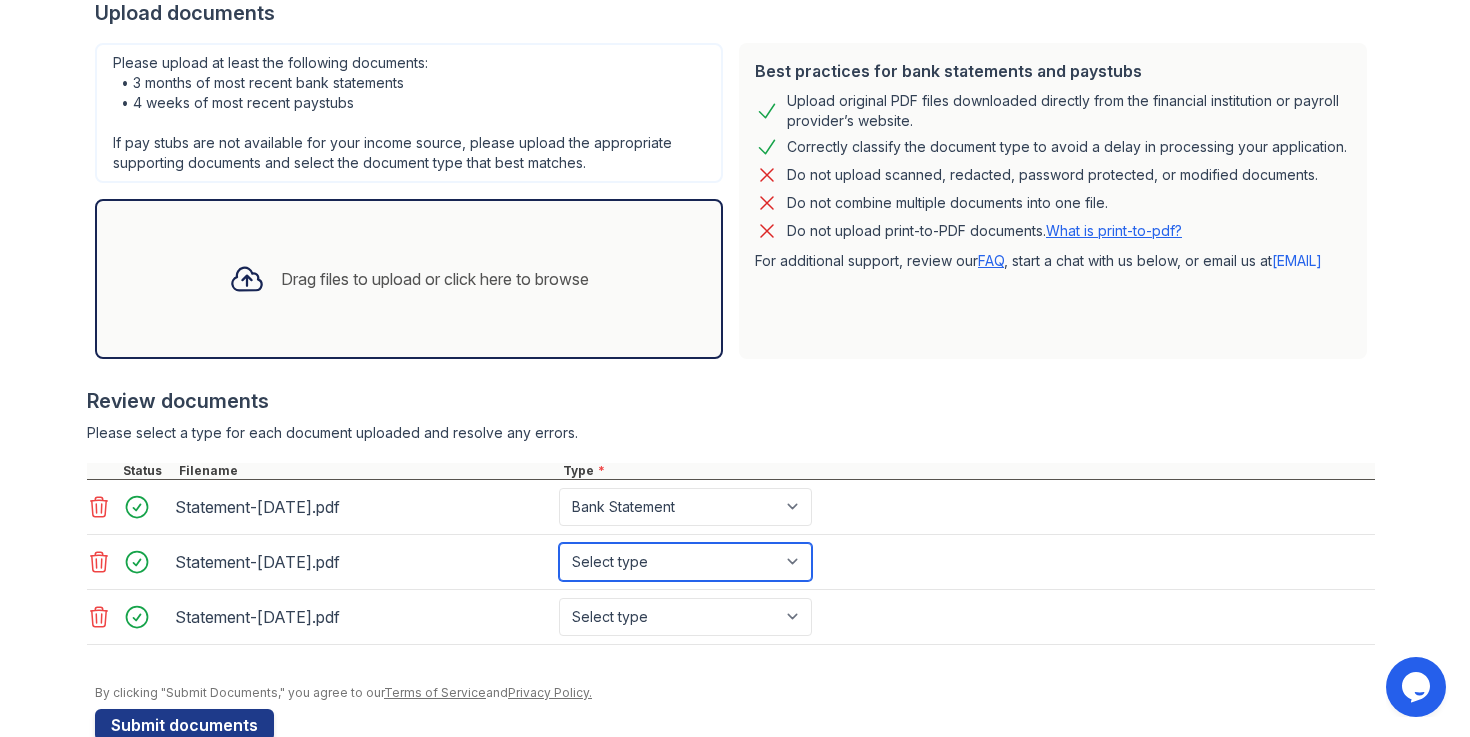 click on "Select type
Paystub
Bank Statement
Offer Letter
Tax Documents
Benefit Award Letter
Investment Account Statement
Other" at bounding box center [685, 562] 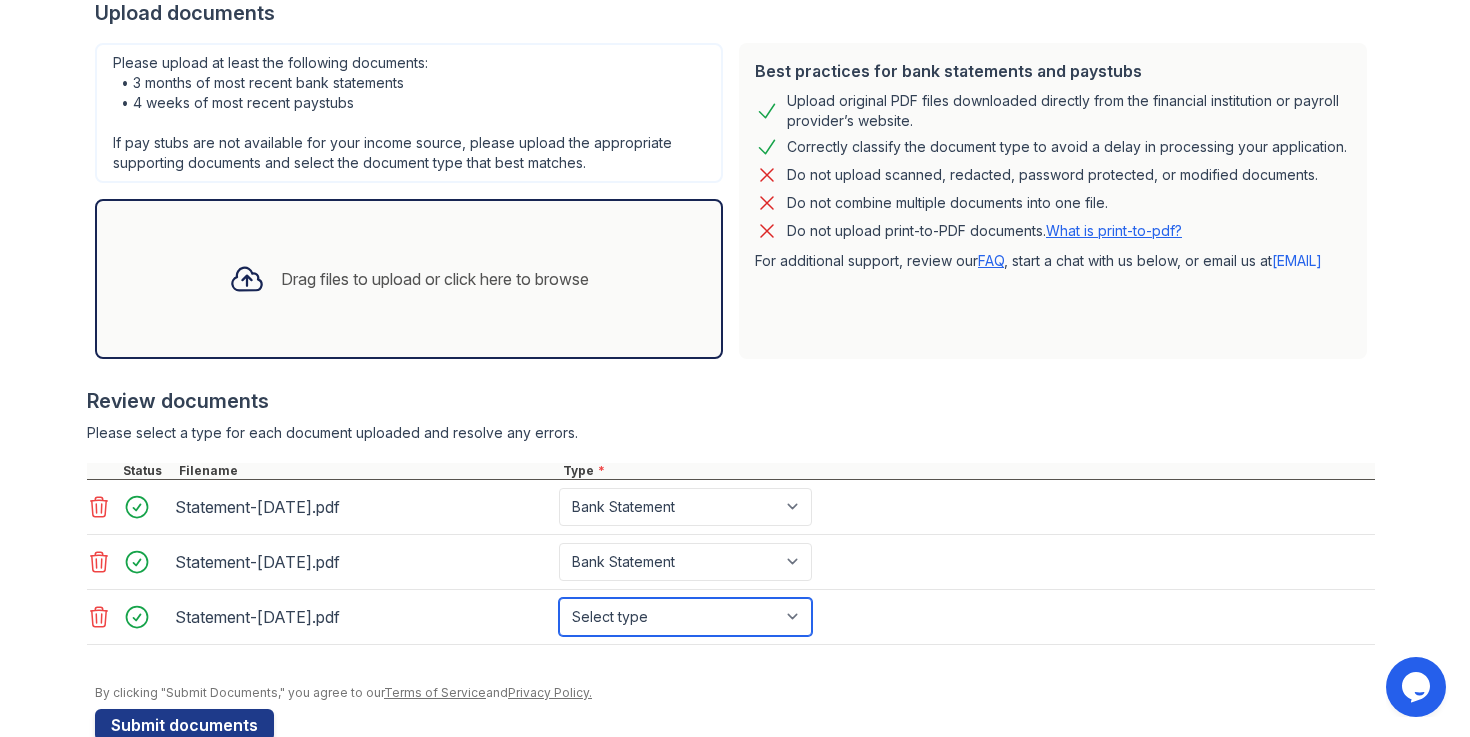 click on "Select type
Paystub
Bank Statement
Offer Letter
Tax Documents
Benefit Award Letter
Investment Account Statement
Other" at bounding box center (685, 617) 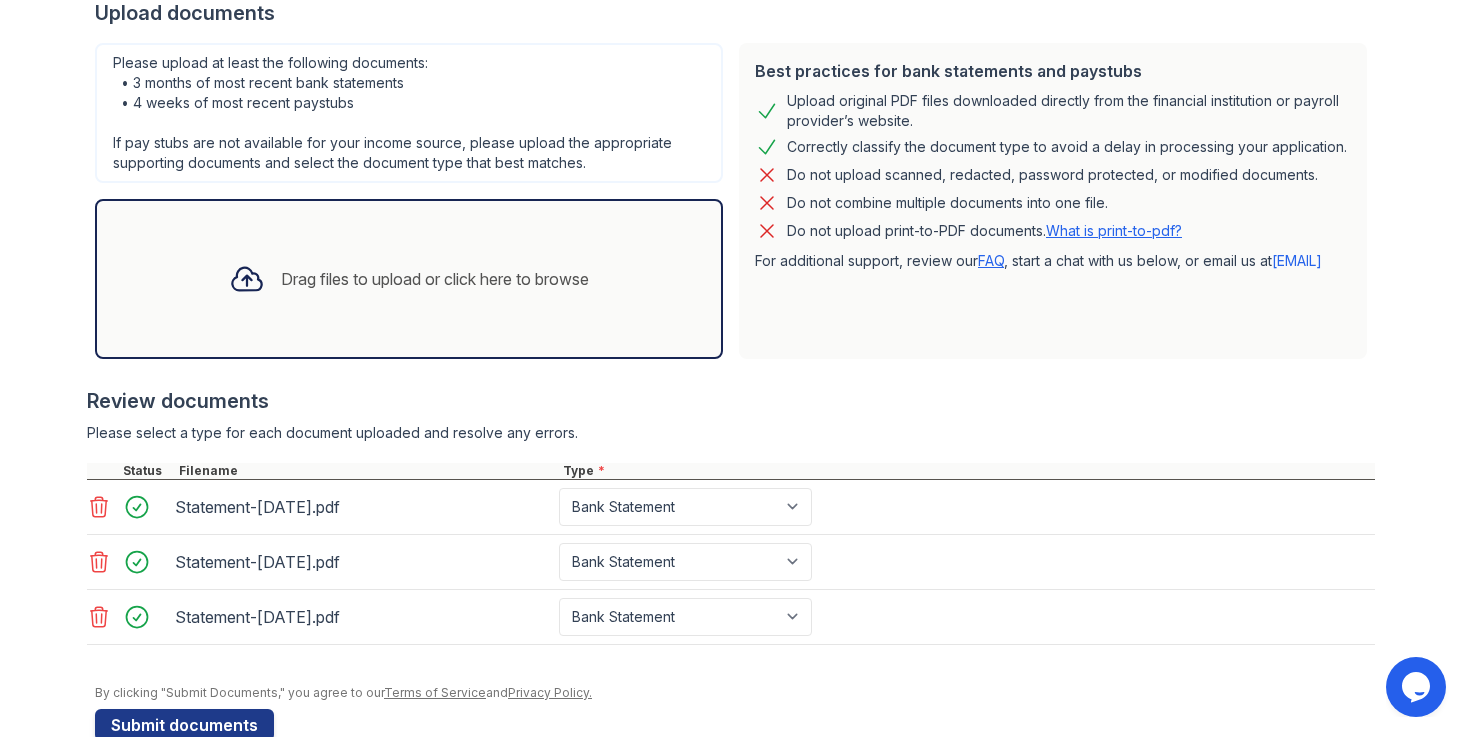 click on "Drag files to upload or click here to browse" at bounding box center [409, 279] 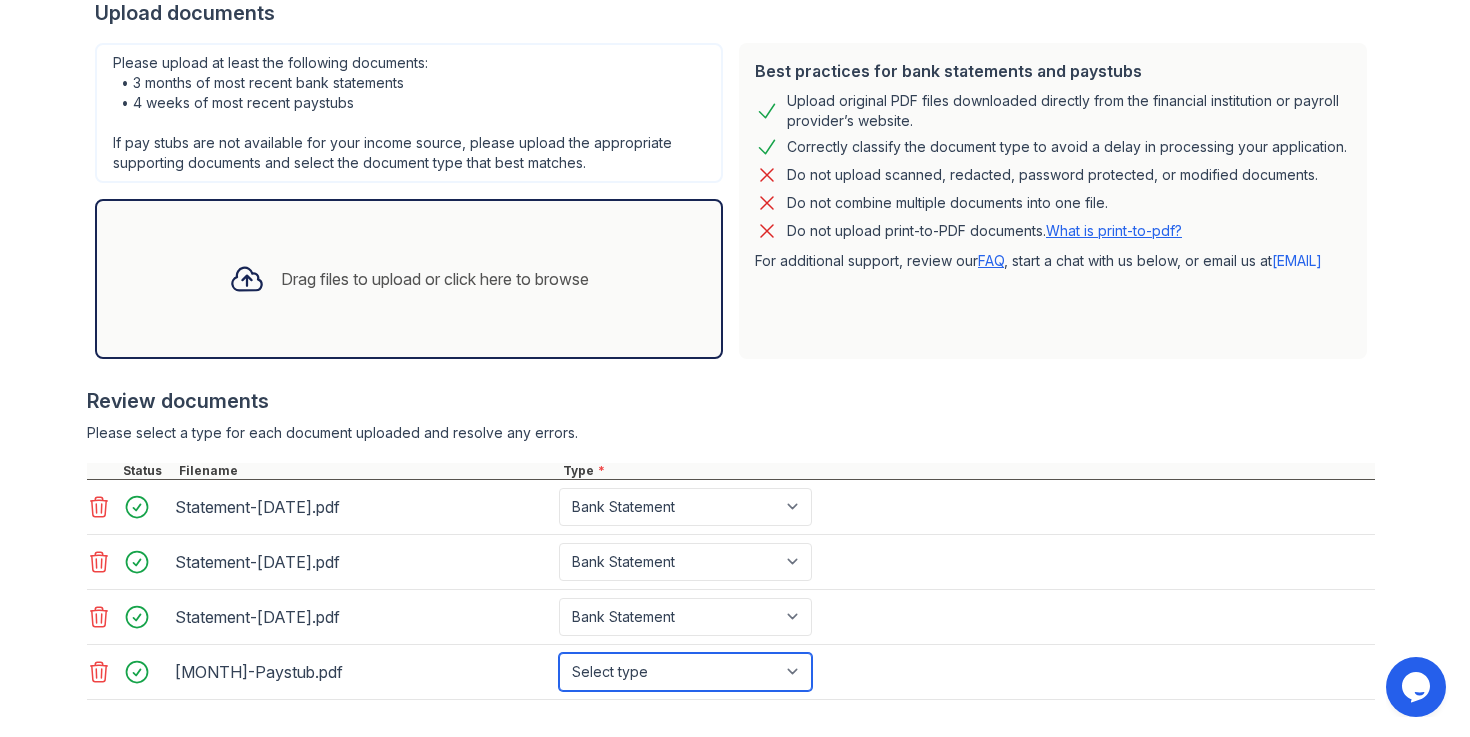 click on "Select type
Paystub
Bank Statement
Offer Letter
Tax Documents
Benefit Award Letter
Investment Account Statement
Other" at bounding box center [685, 672] 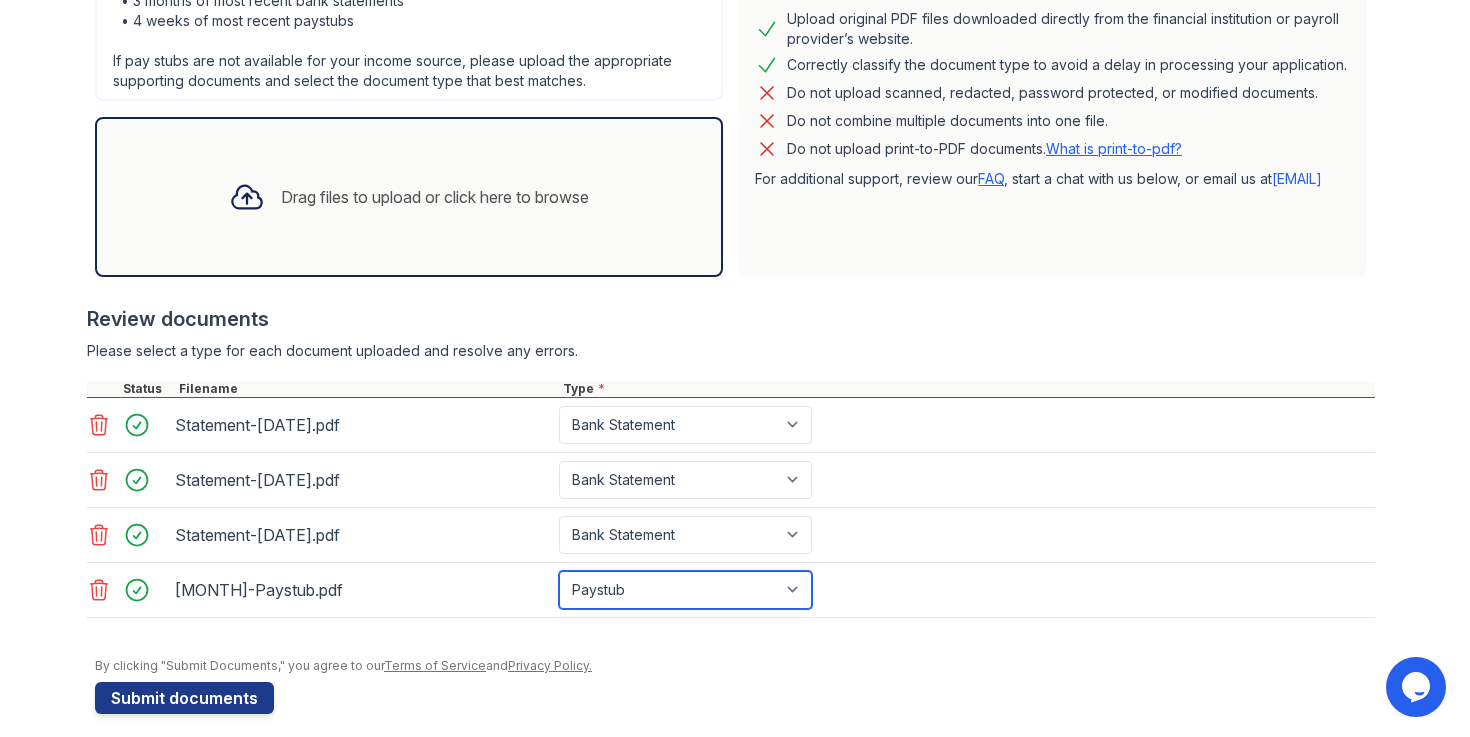 scroll, scrollTop: 508, scrollLeft: 0, axis: vertical 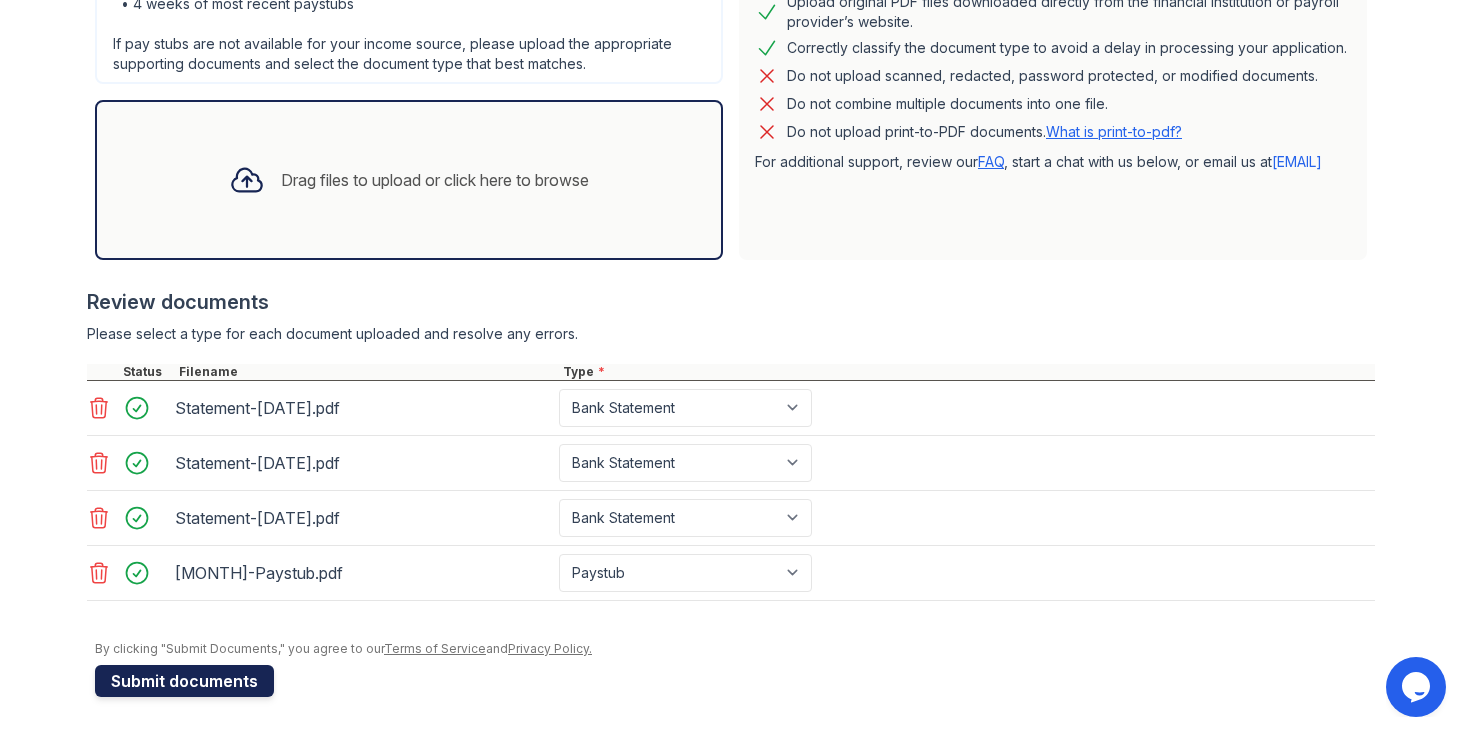 click on "Submit documents" at bounding box center (184, 681) 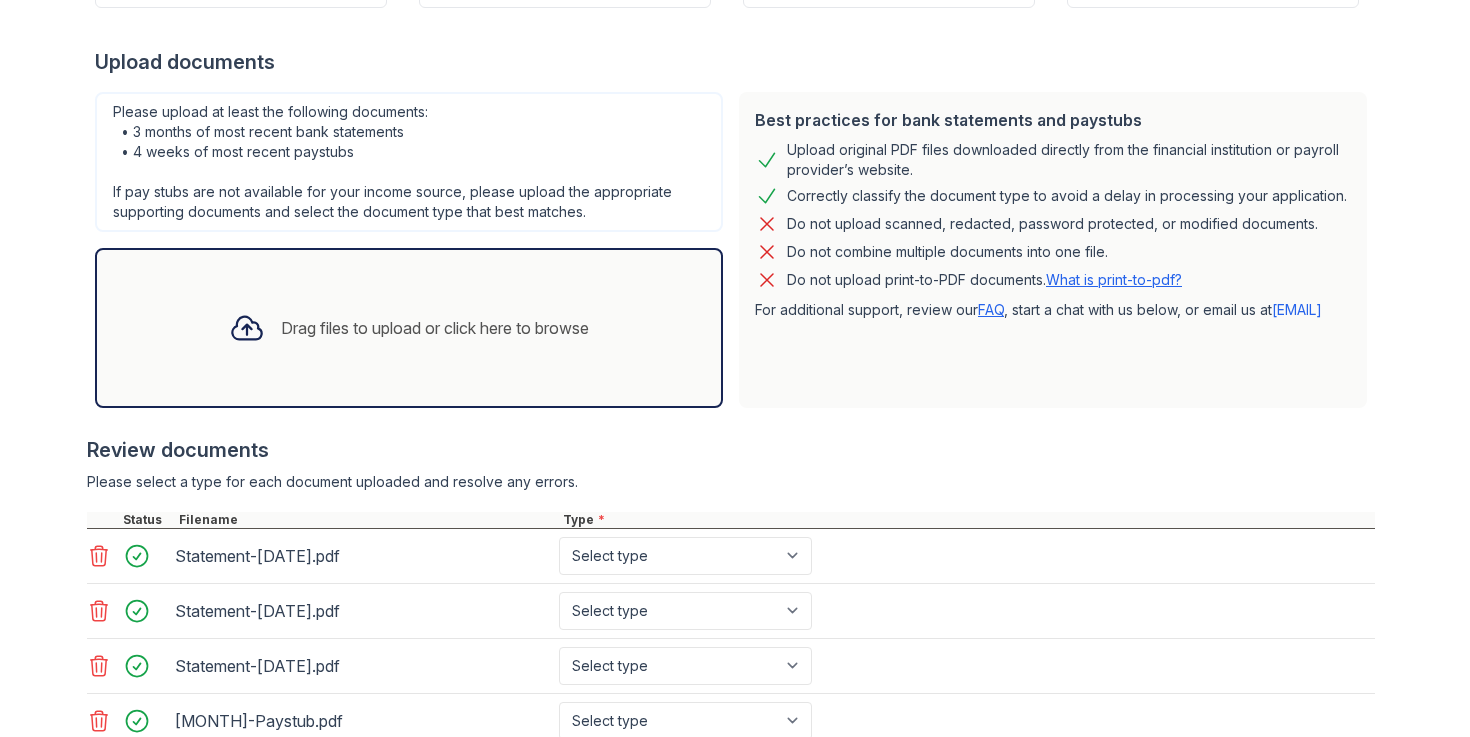 scroll, scrollTop: 487, scrollLeft: 0, axis: vertical 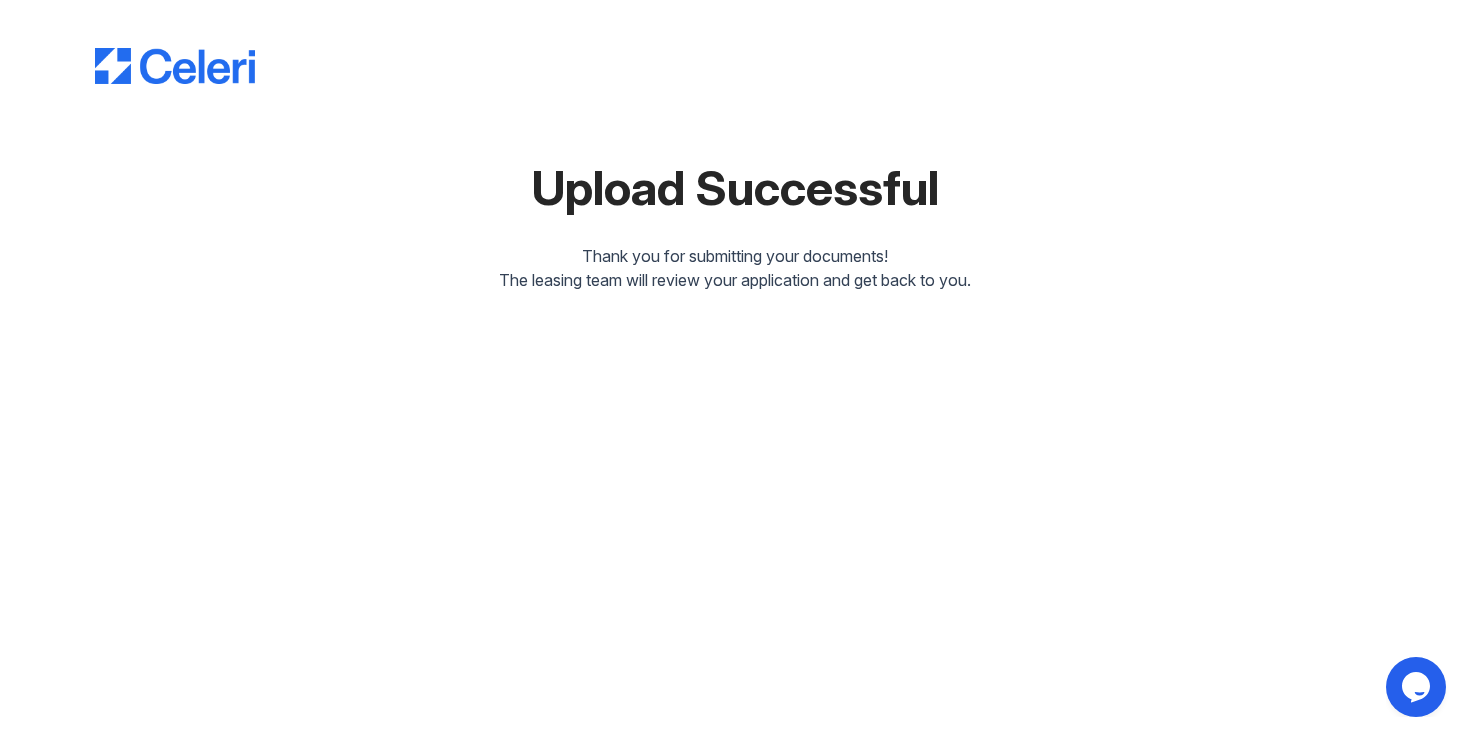 click at bounding box center (175, 66) 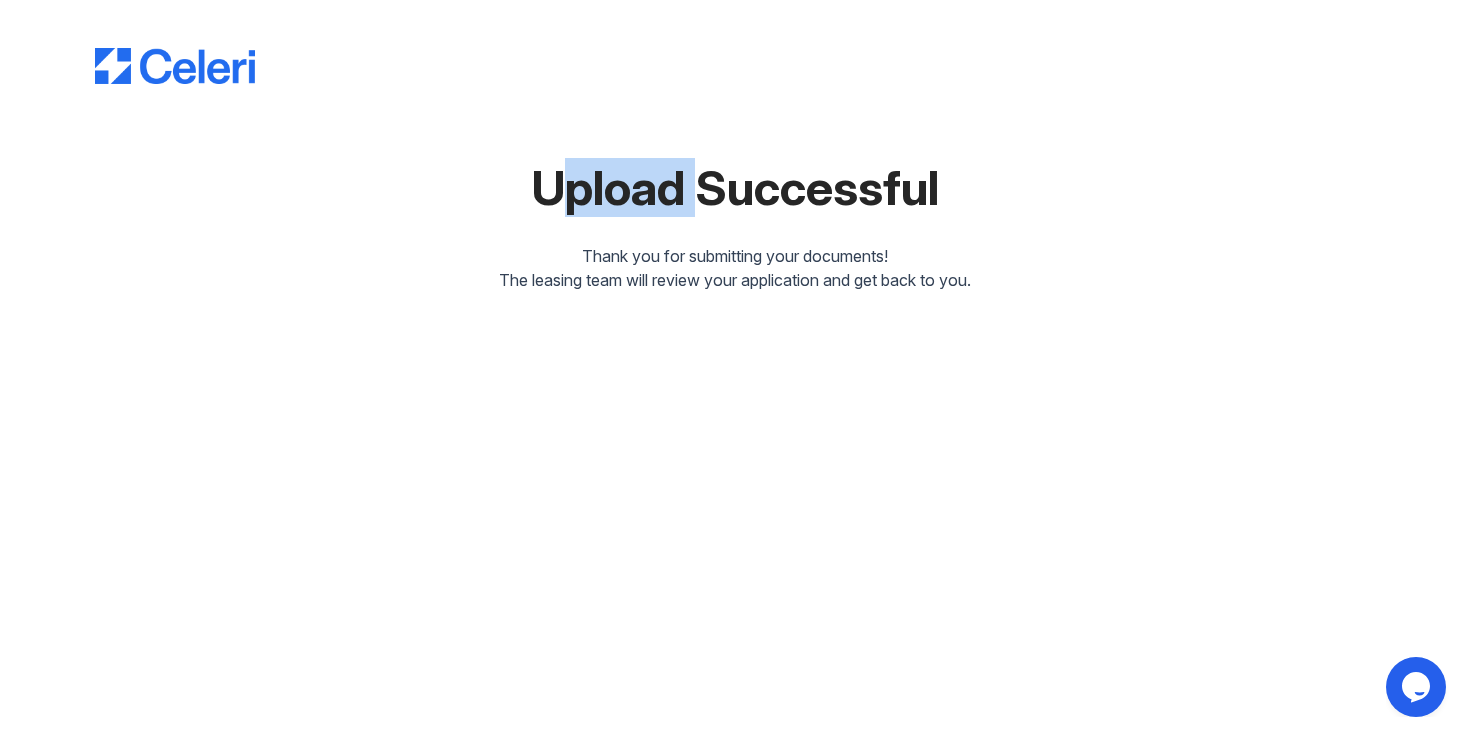 click on "Upload Successful" at bounding box center (735, 188) 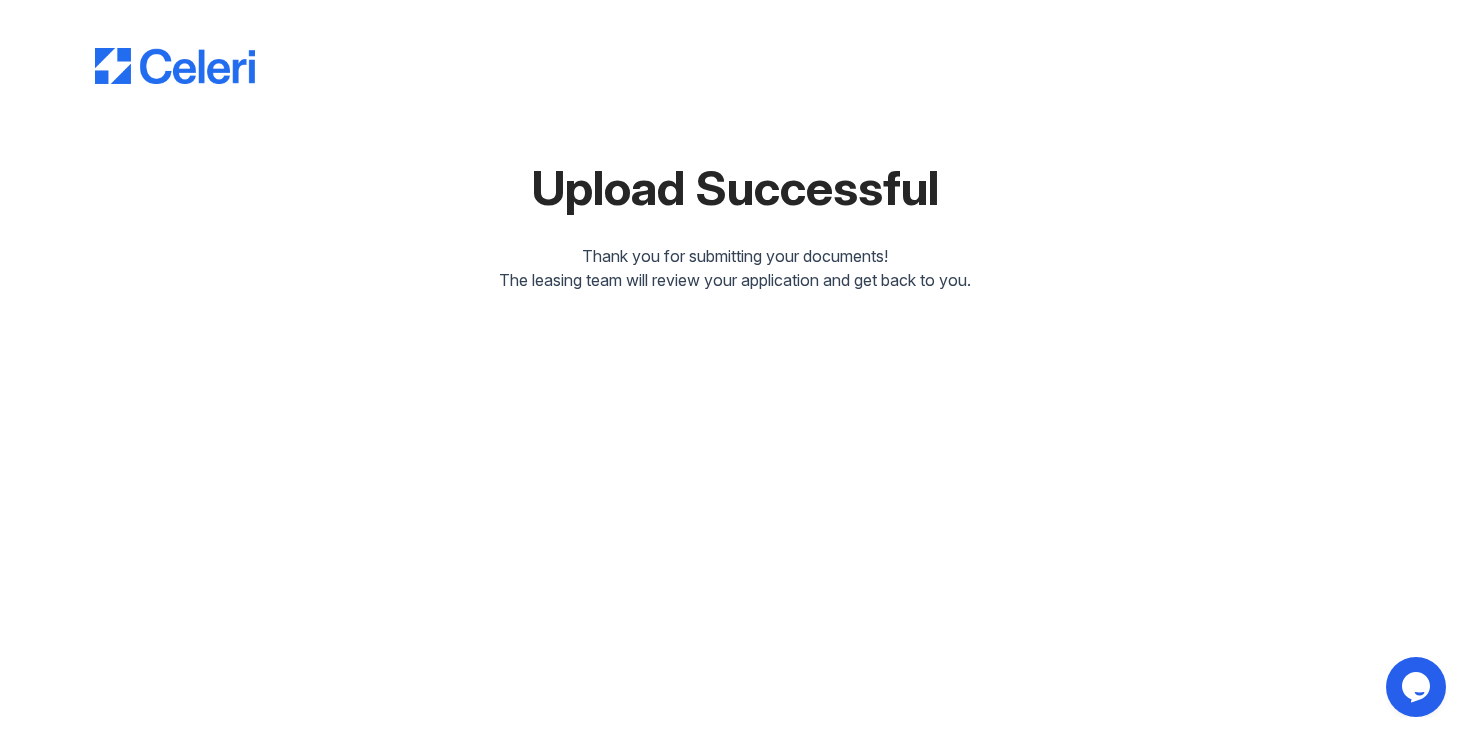 click on "Upload Successful" at bounding box center [735, 188] 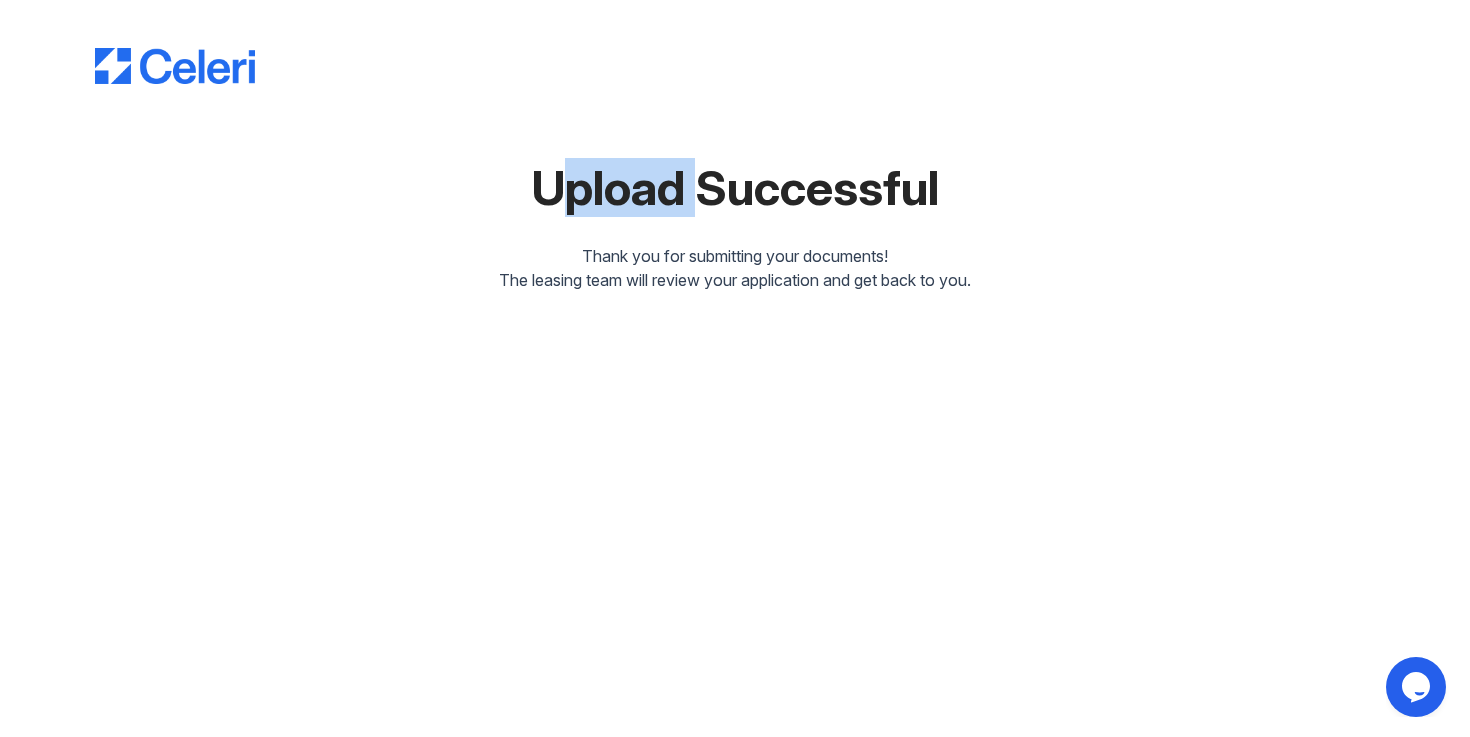 click on "Upload Successful" at bounding box center [735, 188] 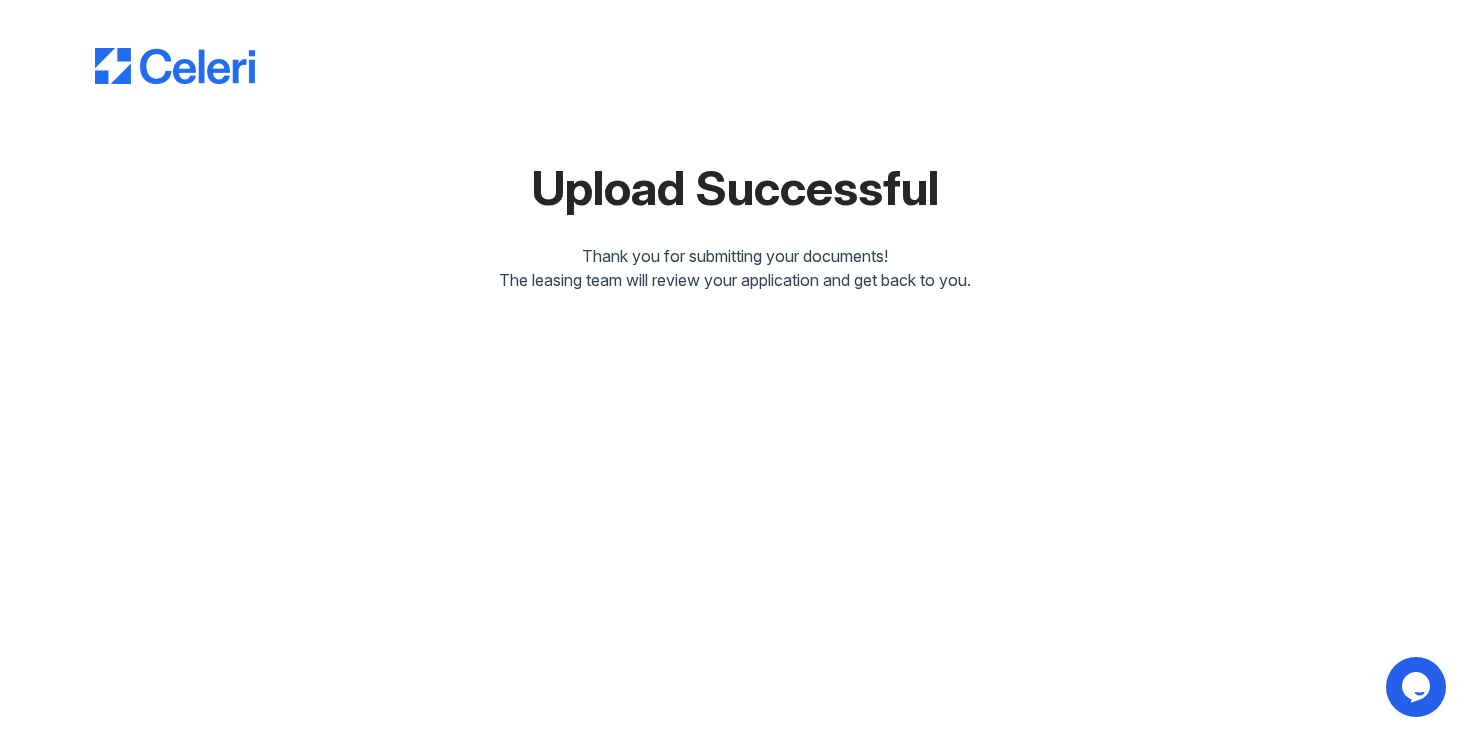 click on "Upload Successful" at bounding box center (735, 188) 